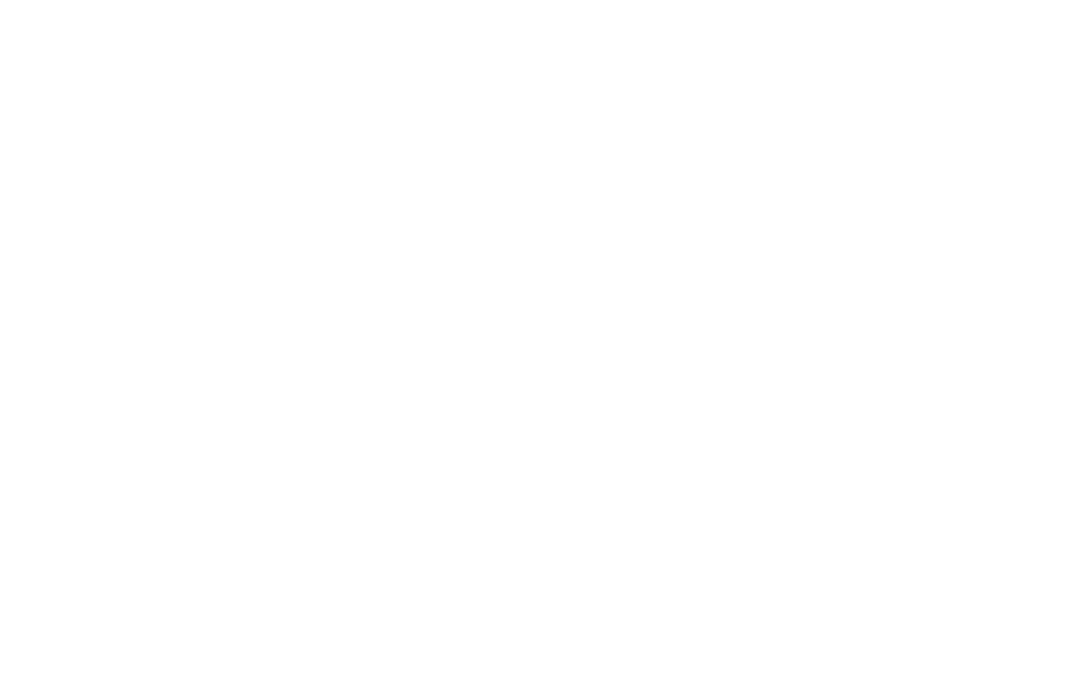 scroll, scrollTop: 0, scrollLeft: 0, axis: both 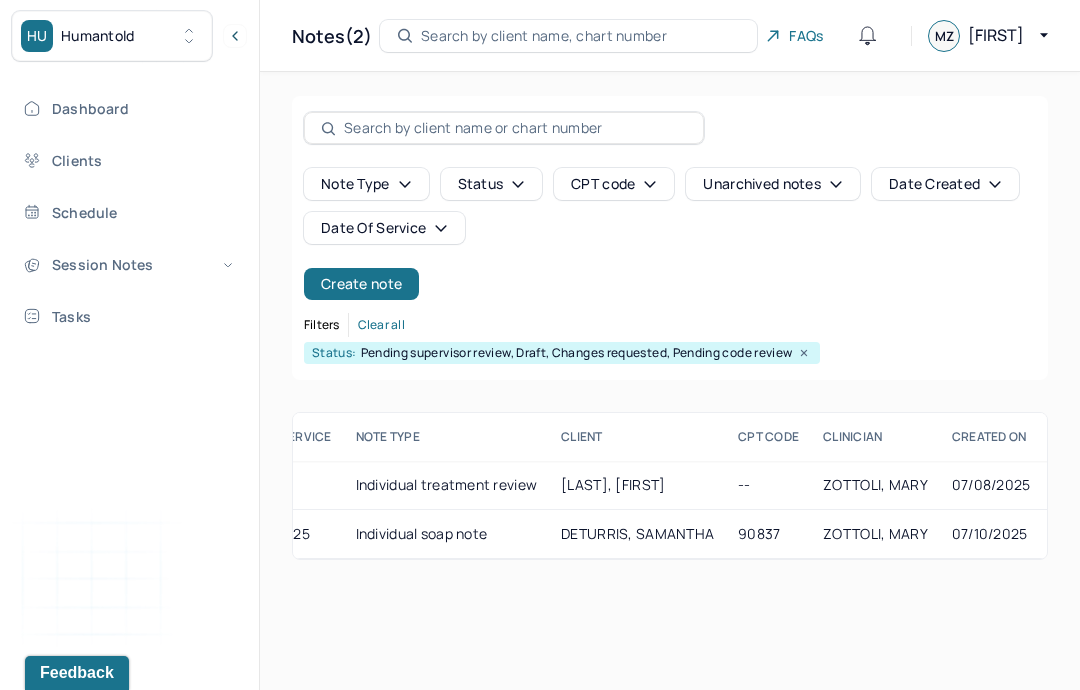 click on "Create note" at bounding box center [361, 284] 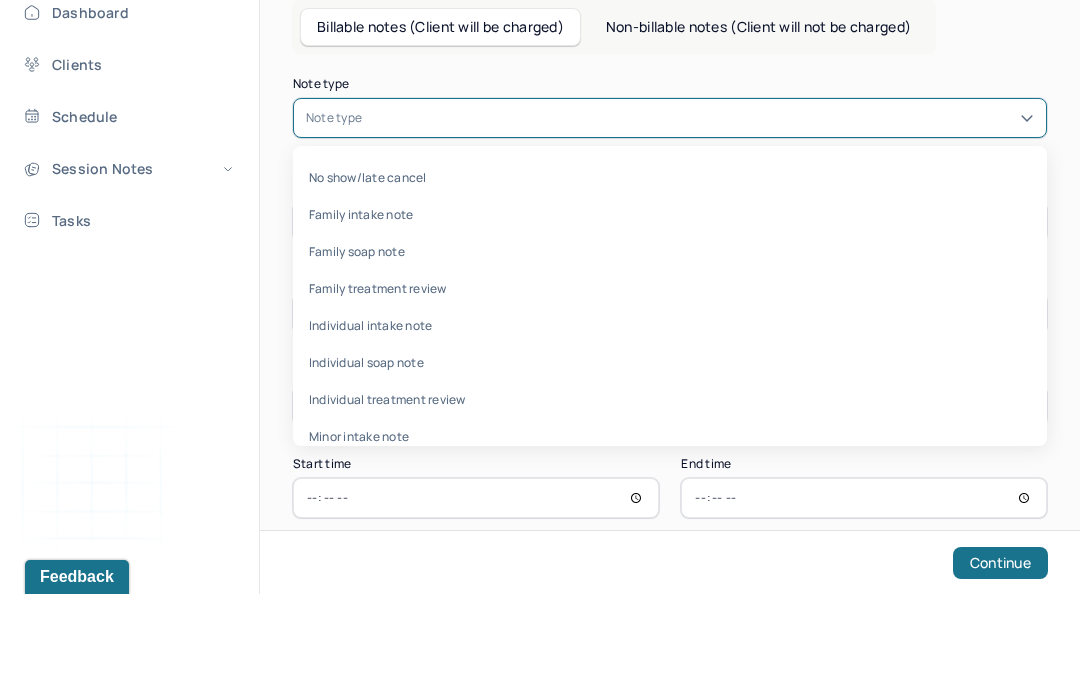 scroll, scrollTop: 80, scrollLeft: 0, axis: vertical 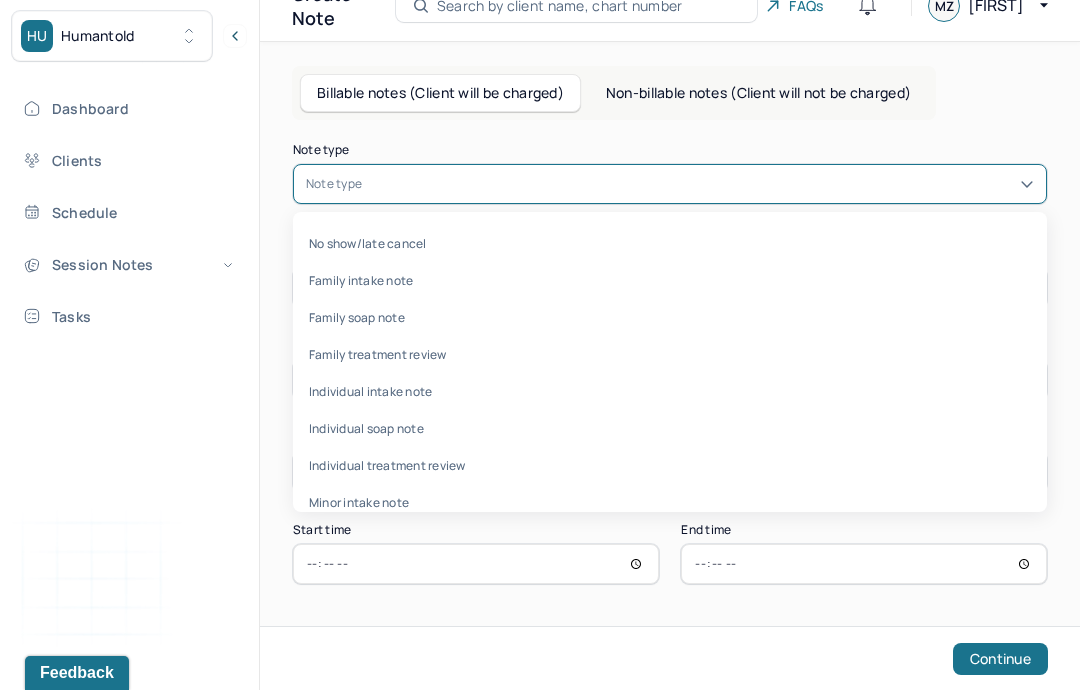 click on "Individual soap note" at bounding box center (670, 428) 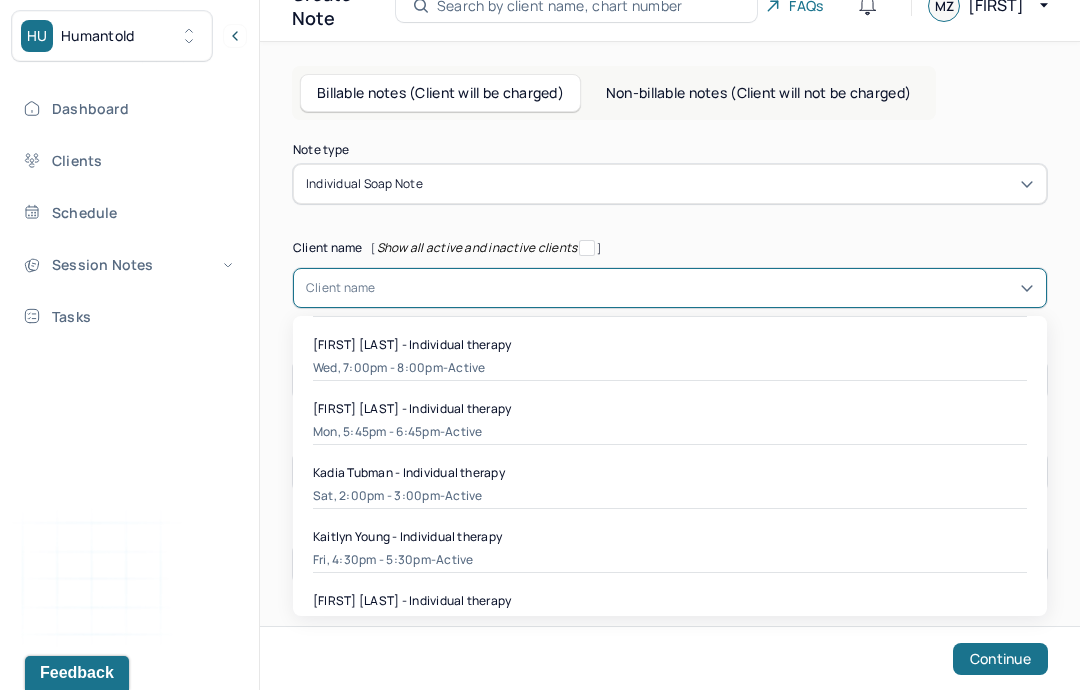 scroll, scrollTop: 189, scrollLeft: 0, axis: vertical 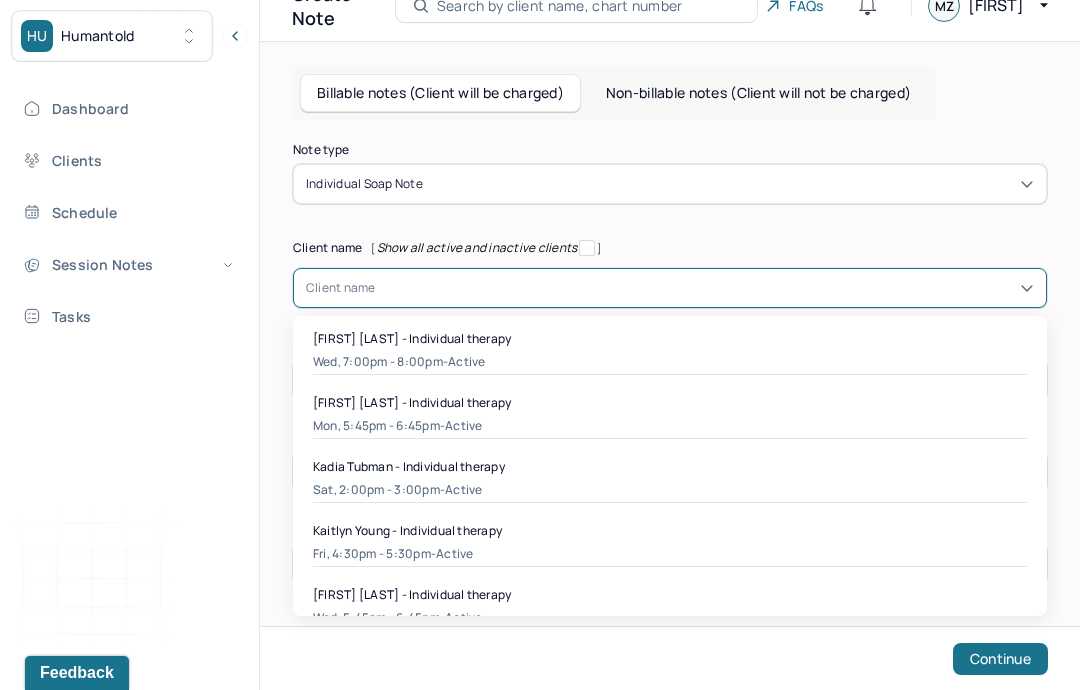 click on "[LAST] [LAST] - Individual therapy Fri, [TIME] - [TIME]  -  active" at bounding box center [670, 544] 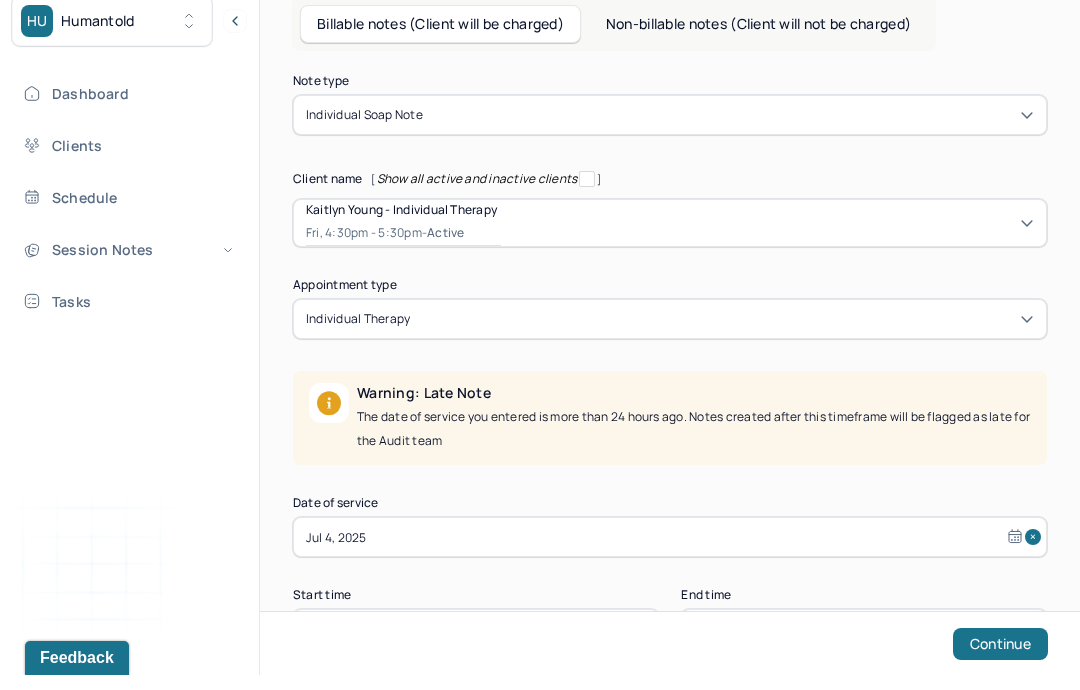 scroll, scrollTop: 0, scrollLeft: 0, axis: both 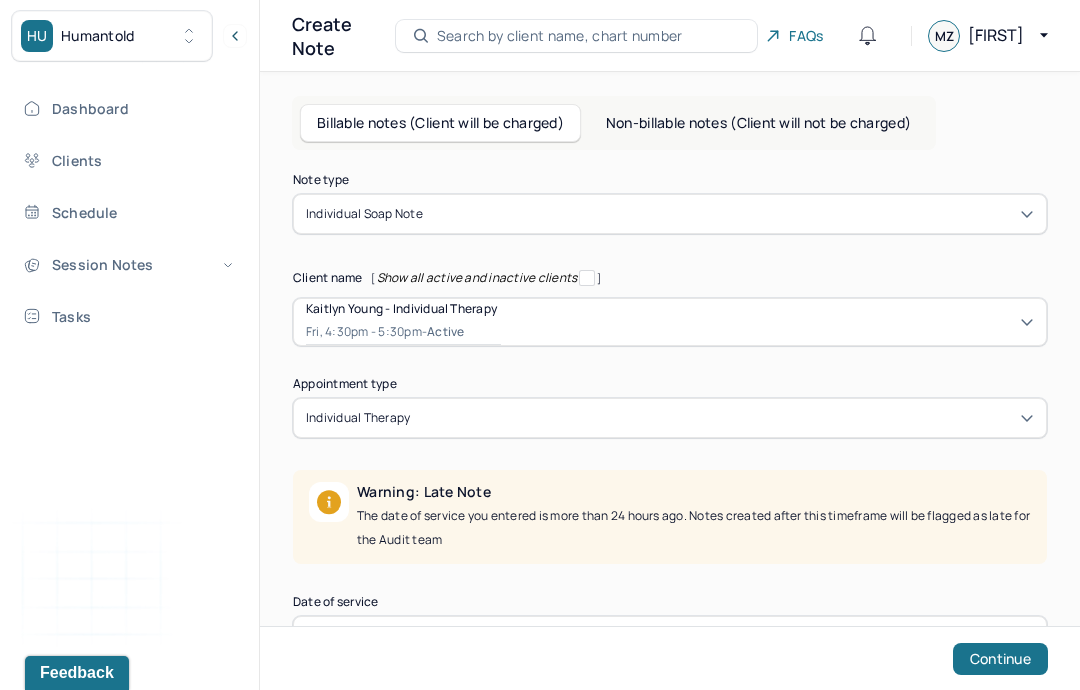click on "The date of service you entered is more than 24 hours ago. Notes created after this timeframe will be flagged as late for the Audit team" at bounding box center (694, 528) 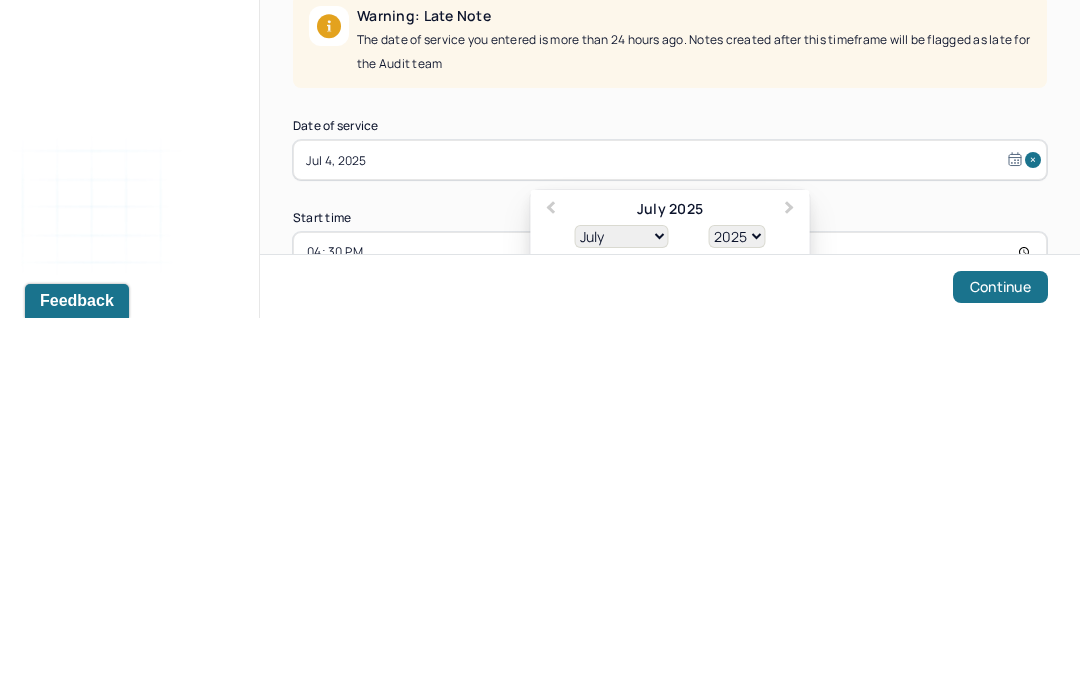 scroll, scrollTop: 137, scrollLeft: 0, axis: vertical 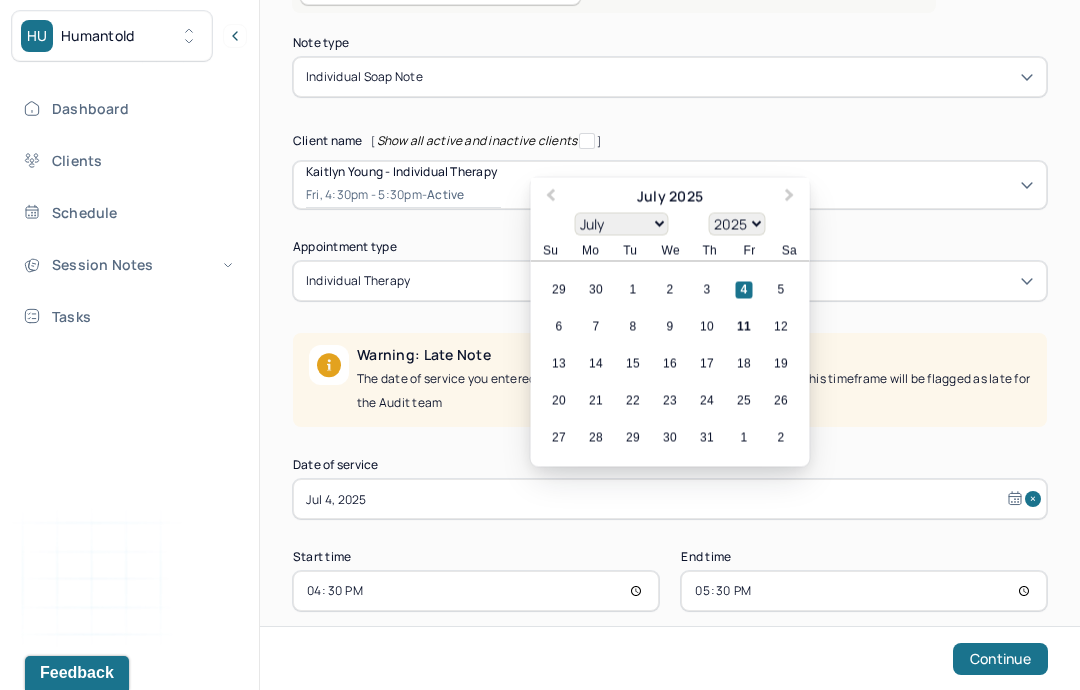click on "11" at bounding box center (744, 327) 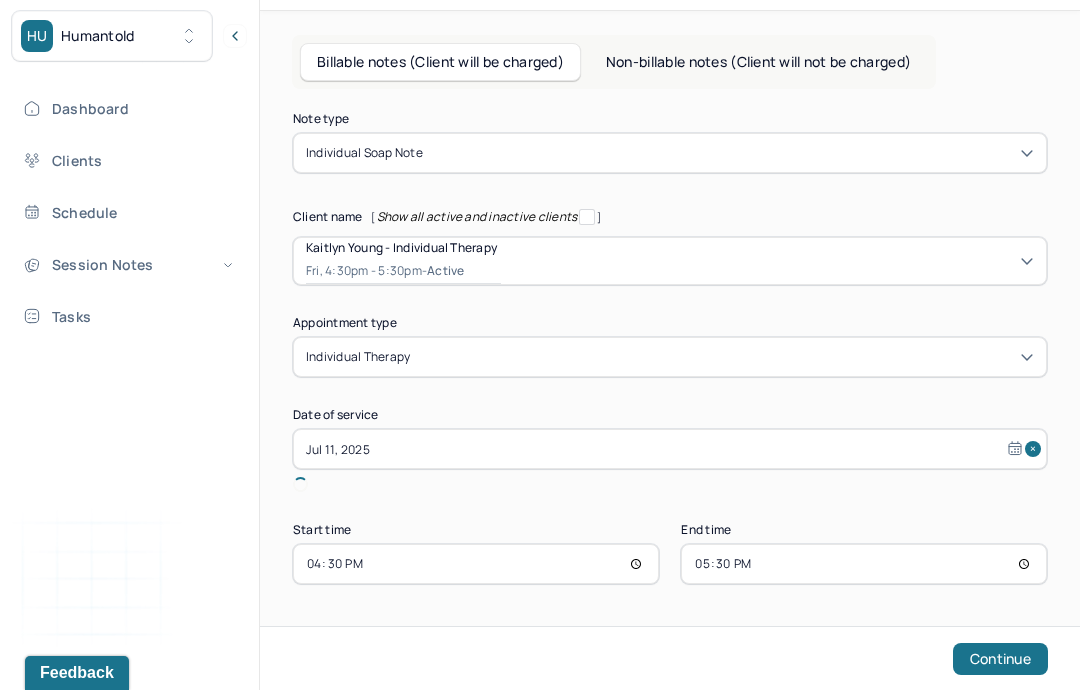 scroll, scrollTop: 80, scrollLeft: 0, axis: vertical 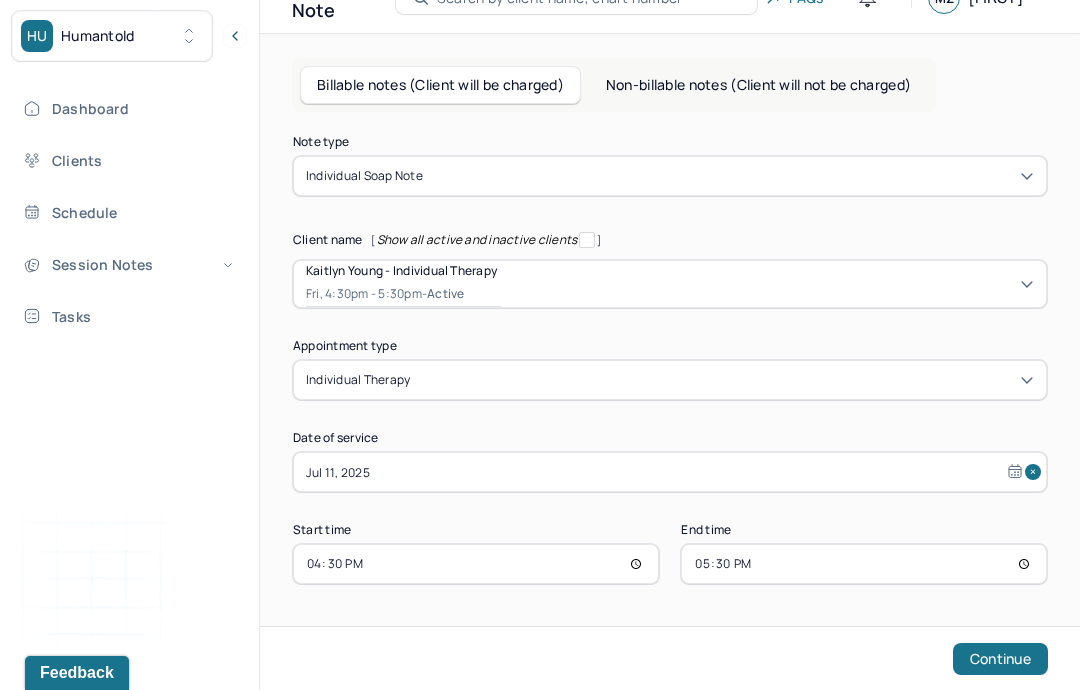 click on "16:30" at bounding box center (476, 564) 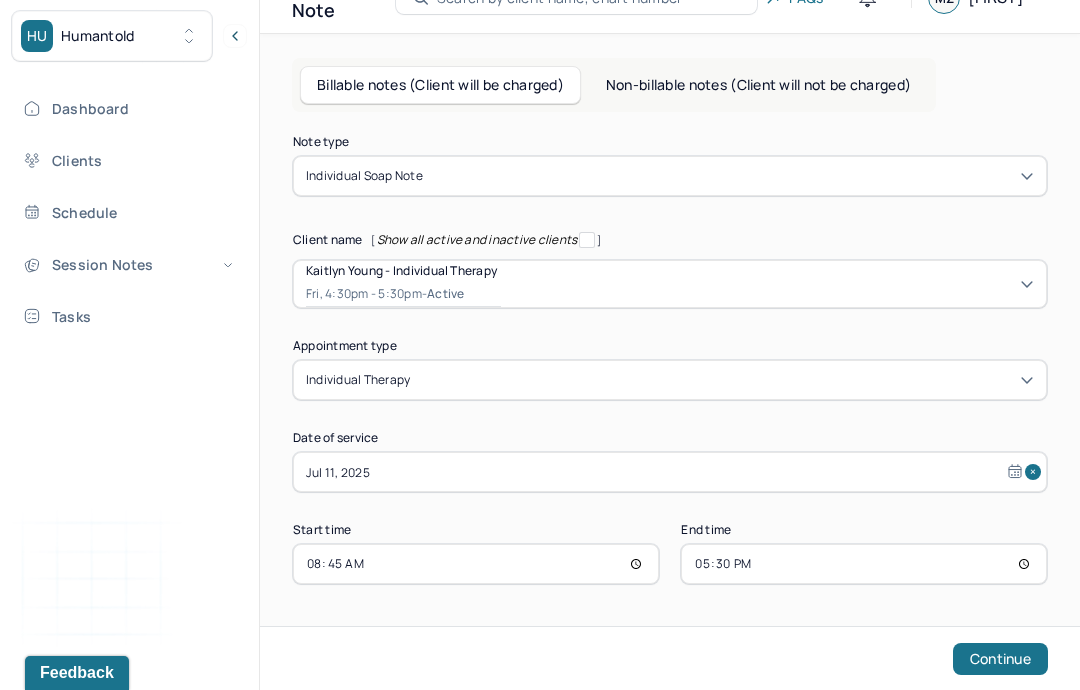 click on "17:30" at bounding box center [864, 564] 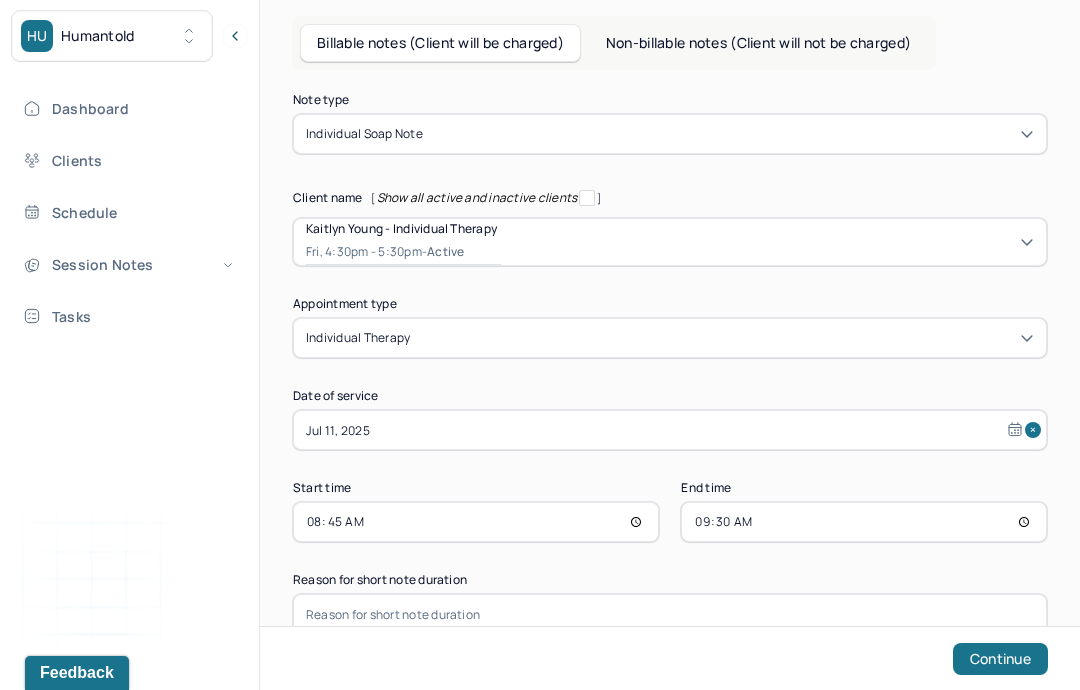 type on "09:45" 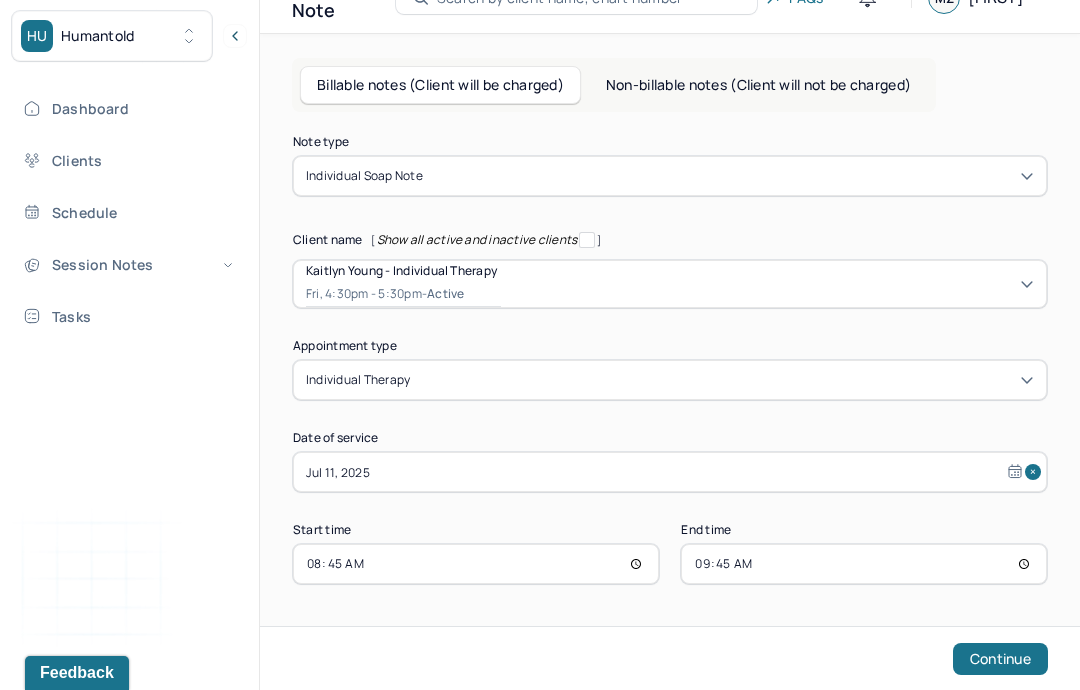 click on "Continue" at bounding box center [1000, 659] 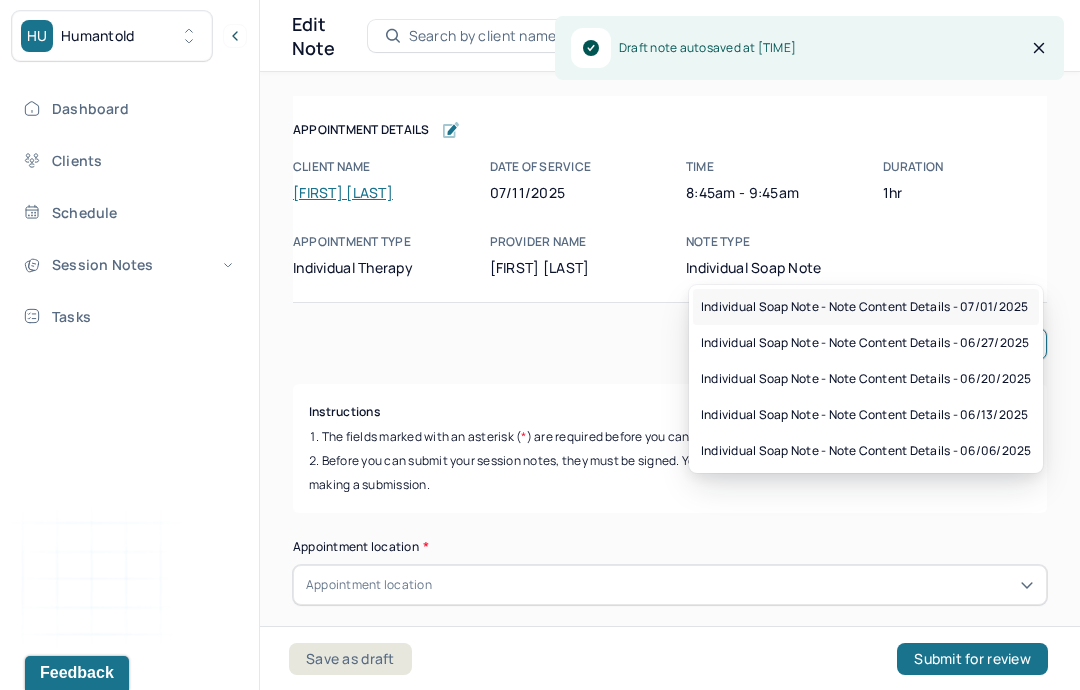 click on "Individual soap note   - Note content Details -   07/01/2025" at bounding box center [864, 307] 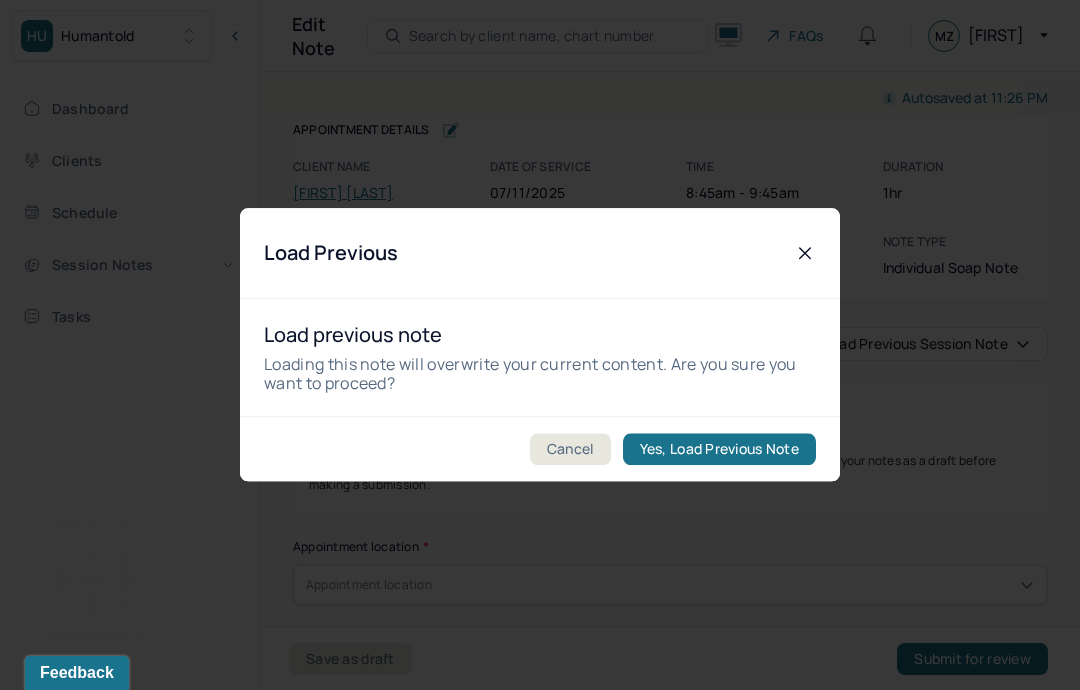 click on "Yes, Load Previous Note" at bounding box center [719, 450] 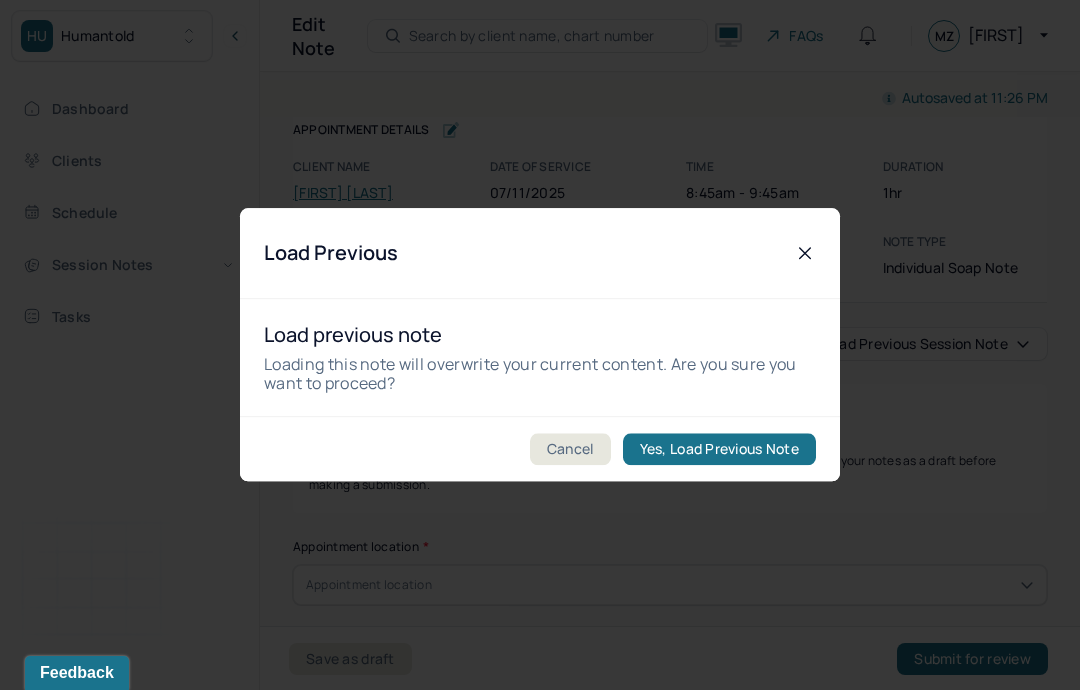 type on "Did not discuss during session." 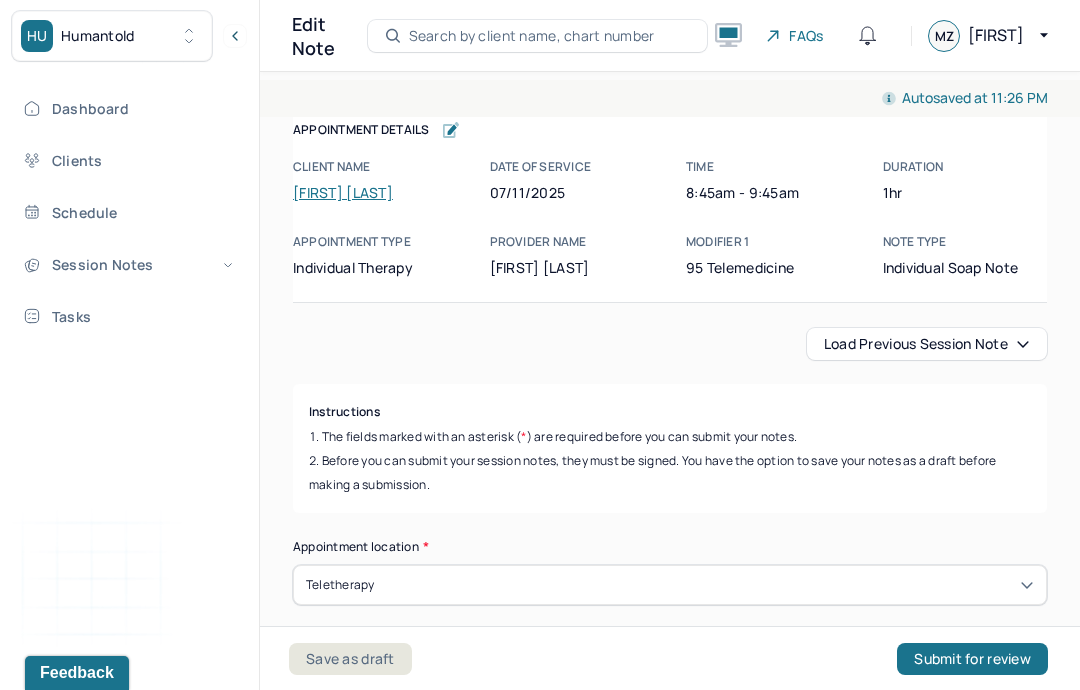 click on "Save as draft" at bounding box center [350, 659] 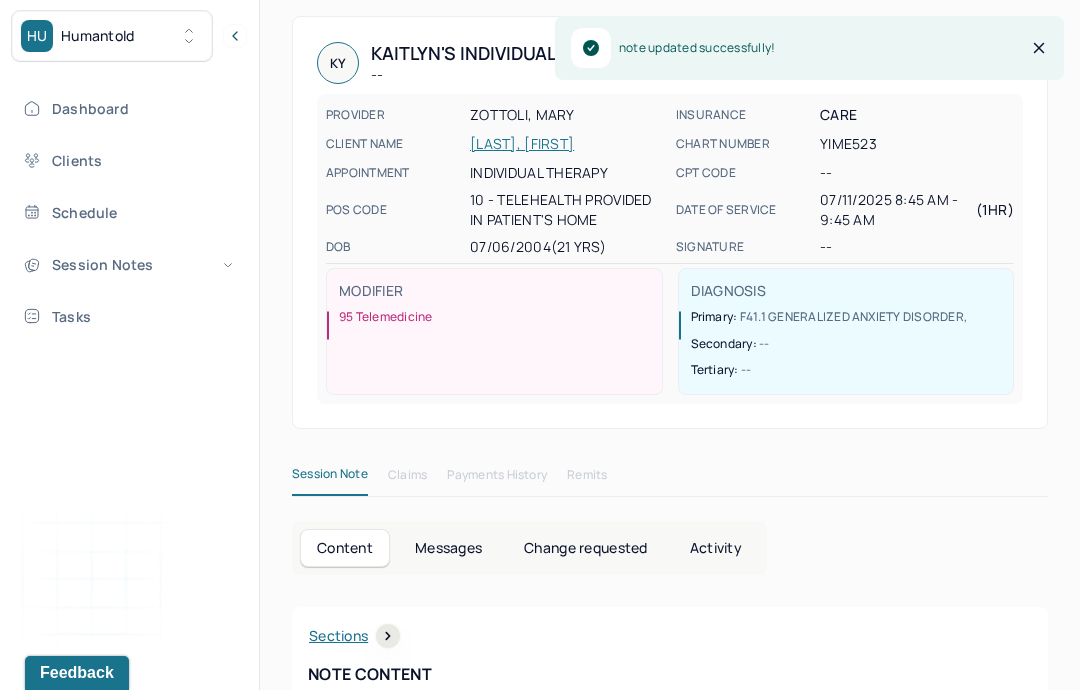 click on "Session Notes" at bounding box center (128, 264) 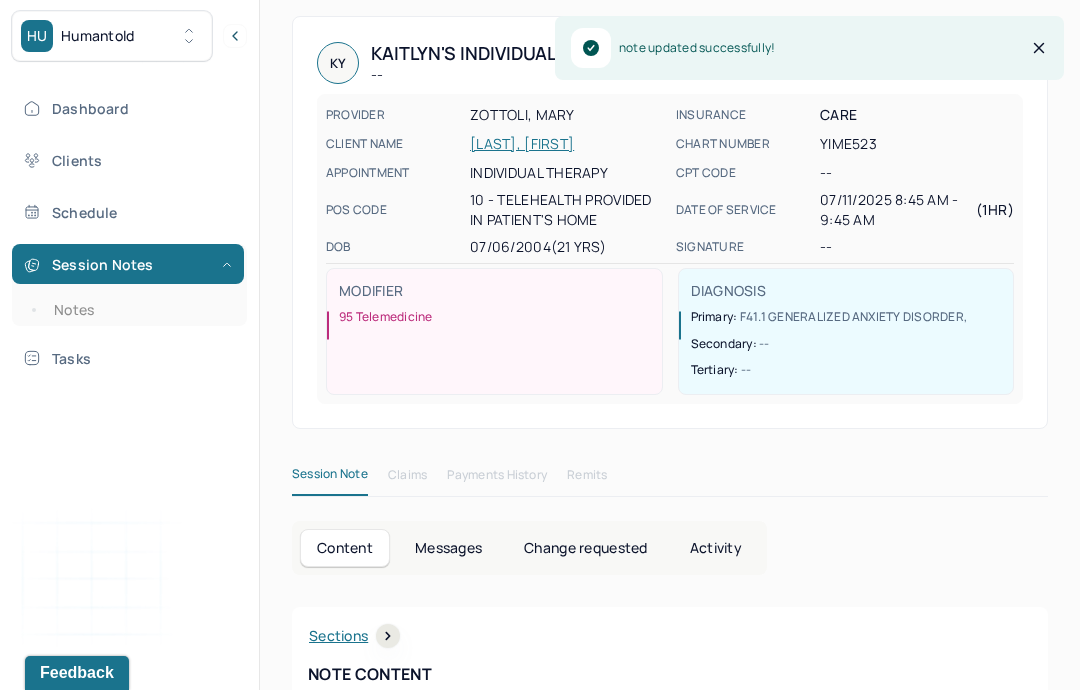 click on "Notes" at bounding box center [139, 310] 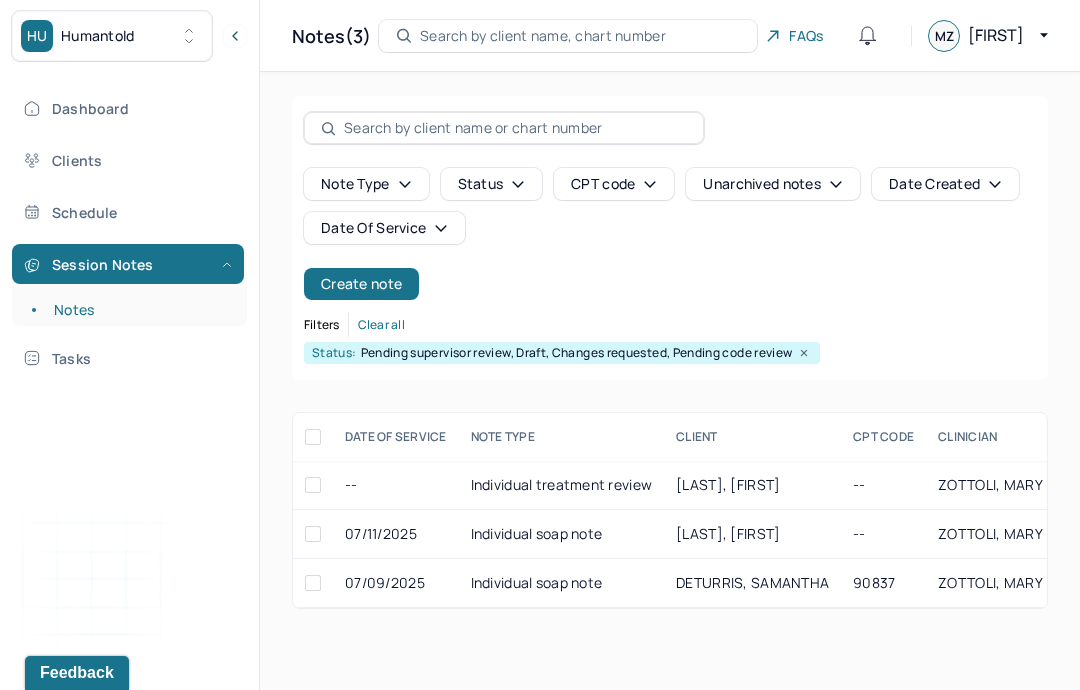 scroll, scrollTop: 0, scrollLeft: 0, axis: both 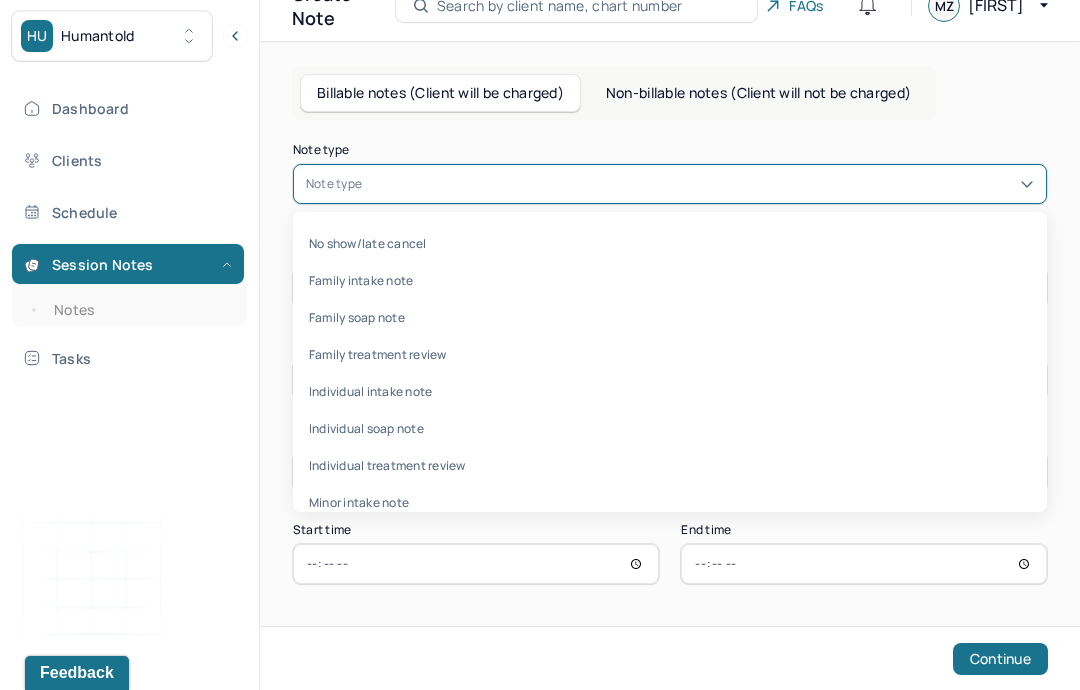click on "Individual soap note" at bounding box center (670, 428) 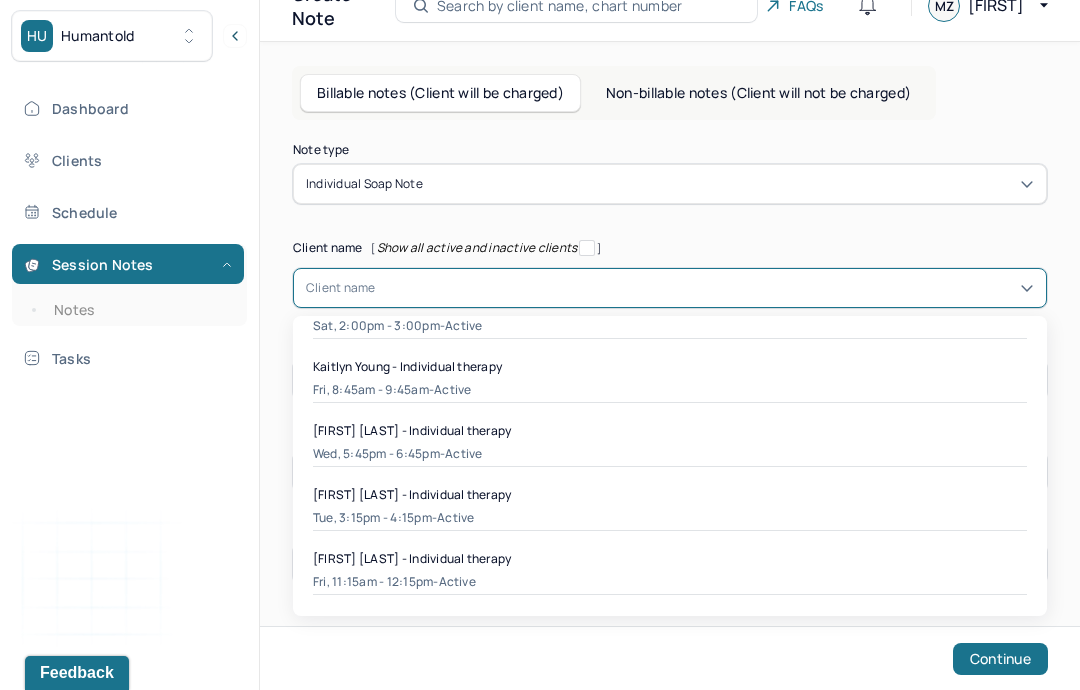 scroll, scrollTop: 354, scrollLeft: 0, axis: vertical 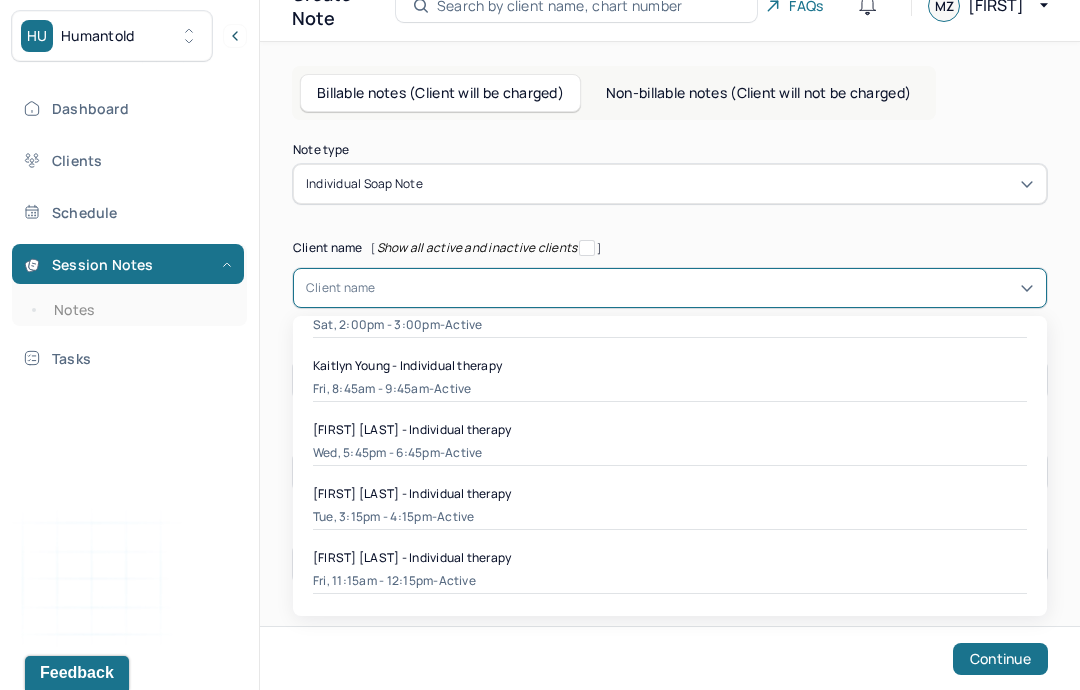 click on "[FIRST] [LAST] - Individual therapy" at bounding box center (670, 557) 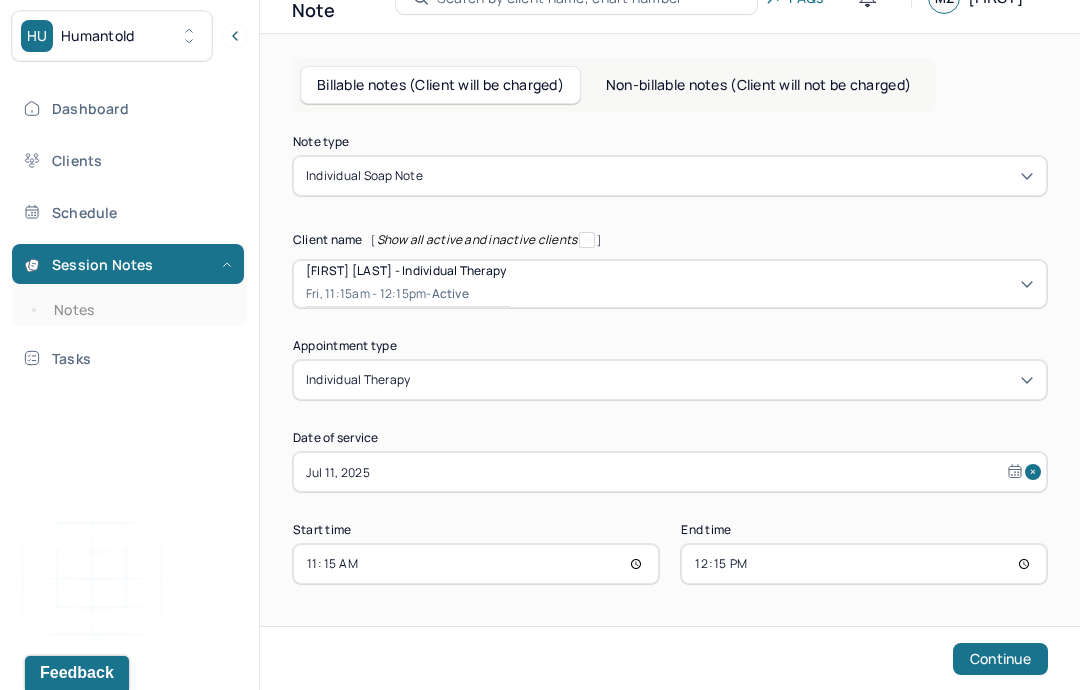 click on "Continue" at bounding box center [1000, 659] 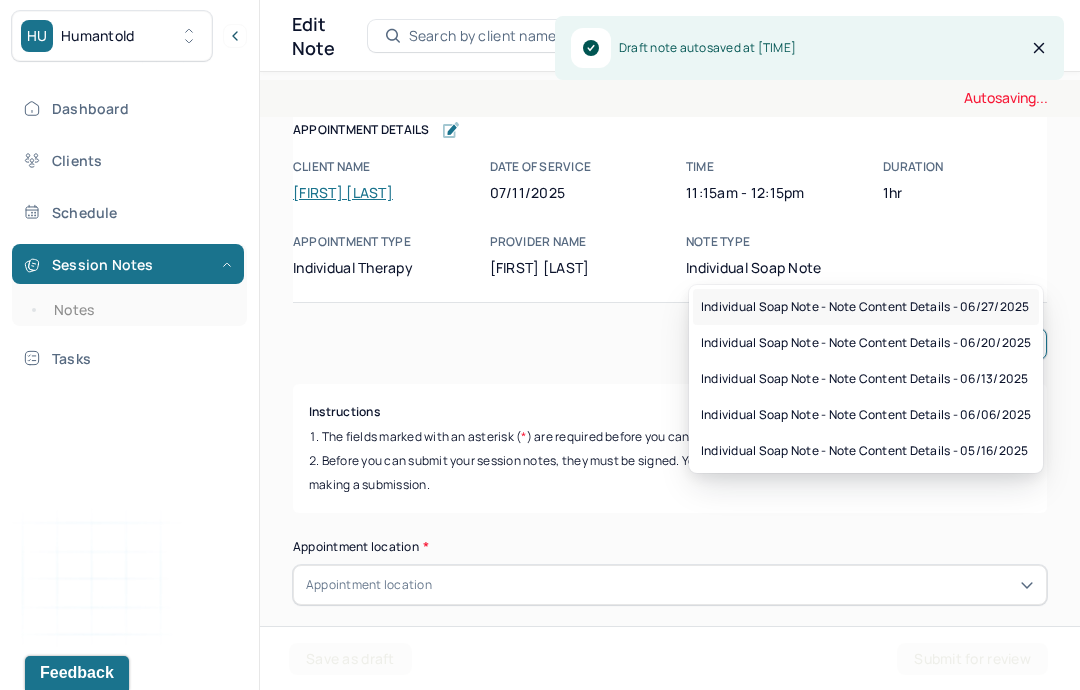 click on "Individual soap note   - Note content Details -   06/27/2025" at bounding box center [865, 307] 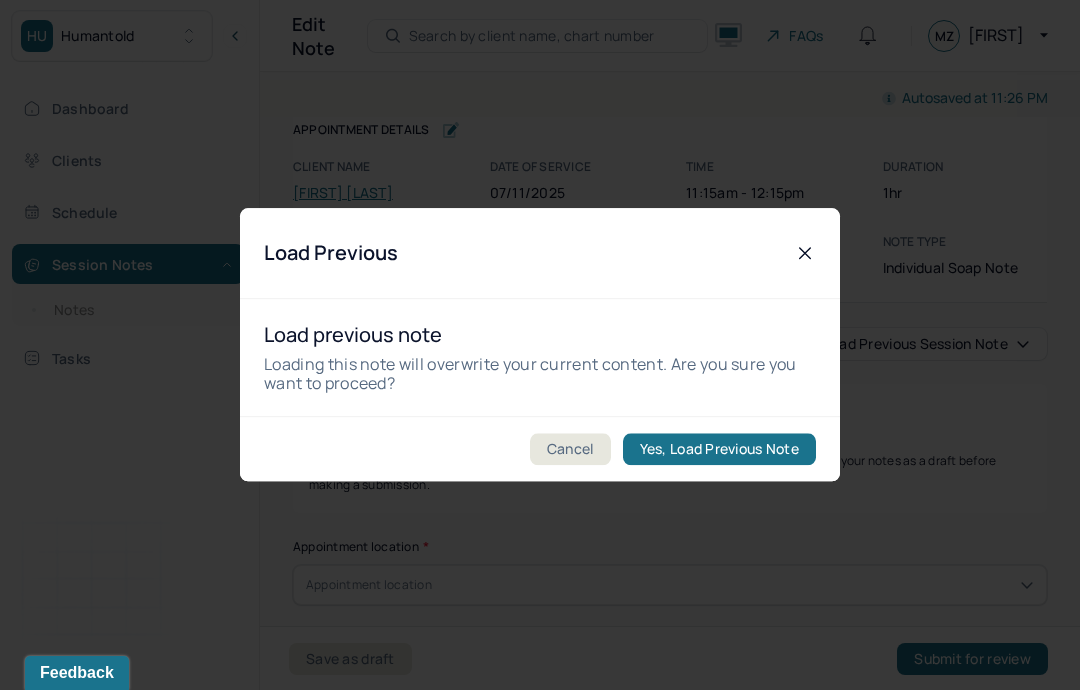 click on "Yes, Load Previous Note" at bounding box center [719, 450] 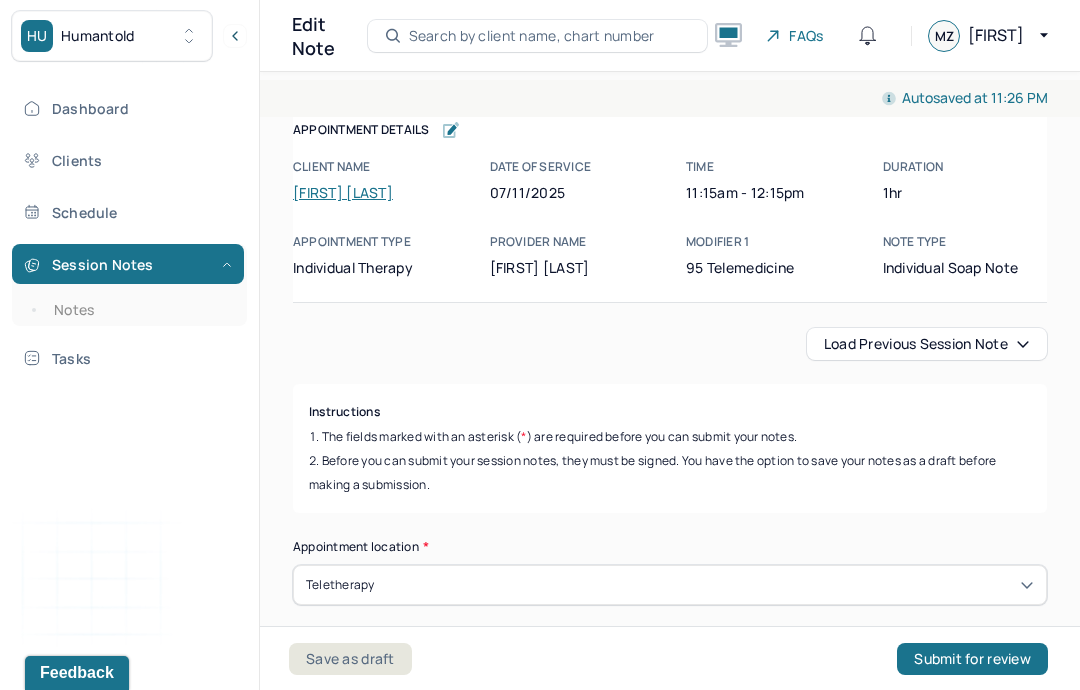 click on "Save as draft" at bounding box center (350, 659) 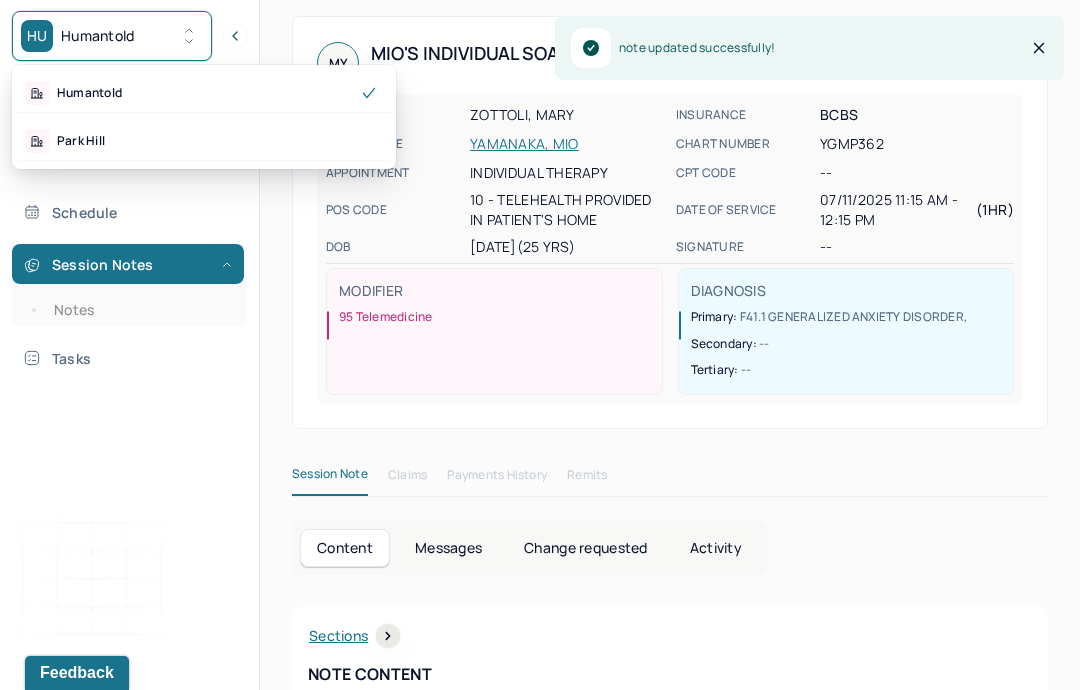 click on "Park Hill" at bounding box center (204, 141) 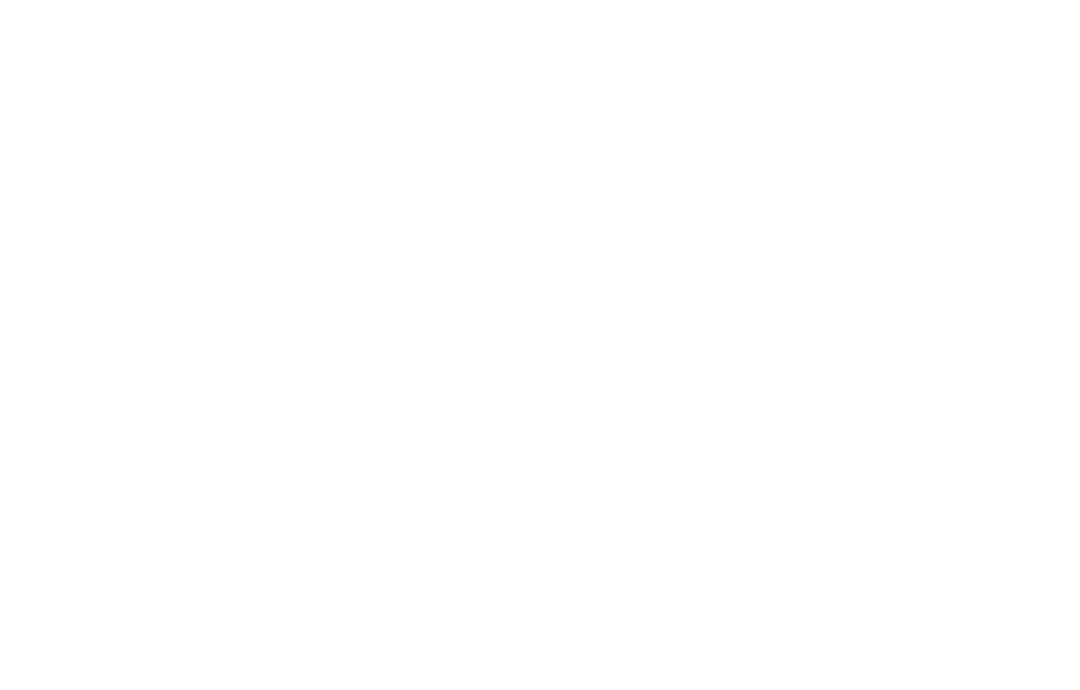 scroll, scrollTop: 0, scrollLeft: 0, axis: both 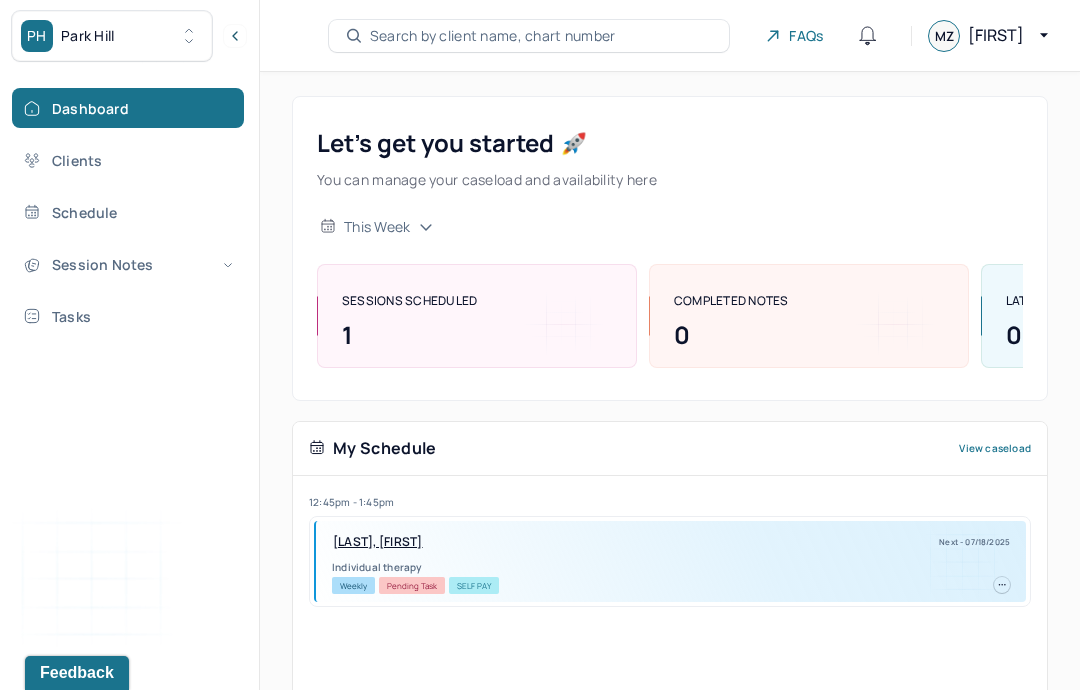 click on "Session Notes" at bounding box center [128, 264] 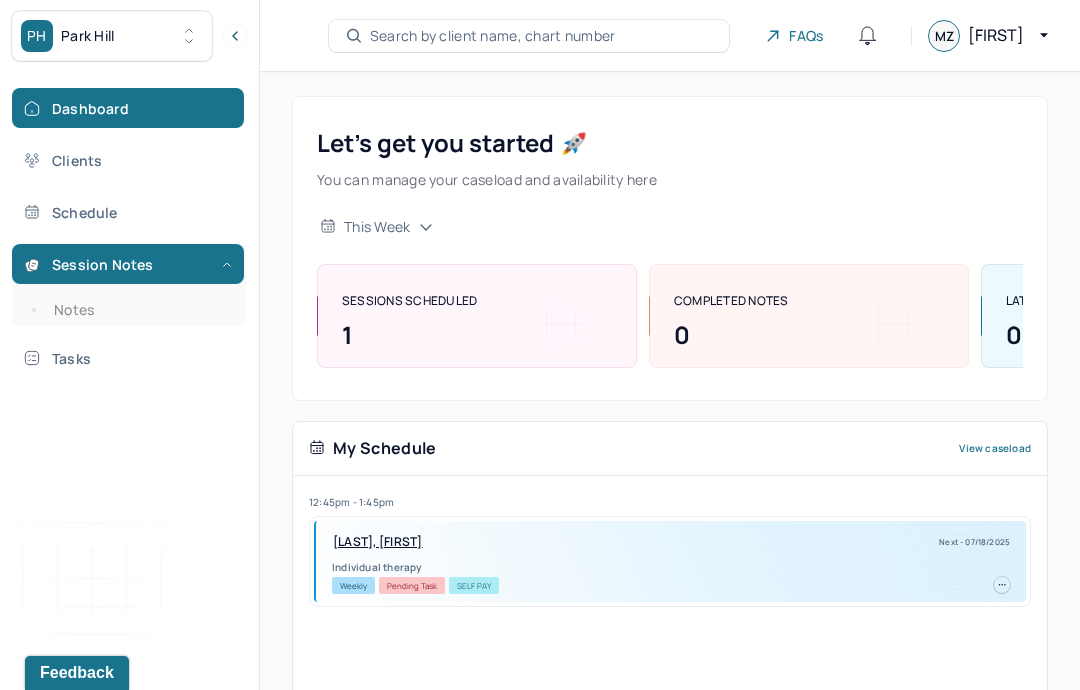 click on "Notes" at bounding box center (139, 310) 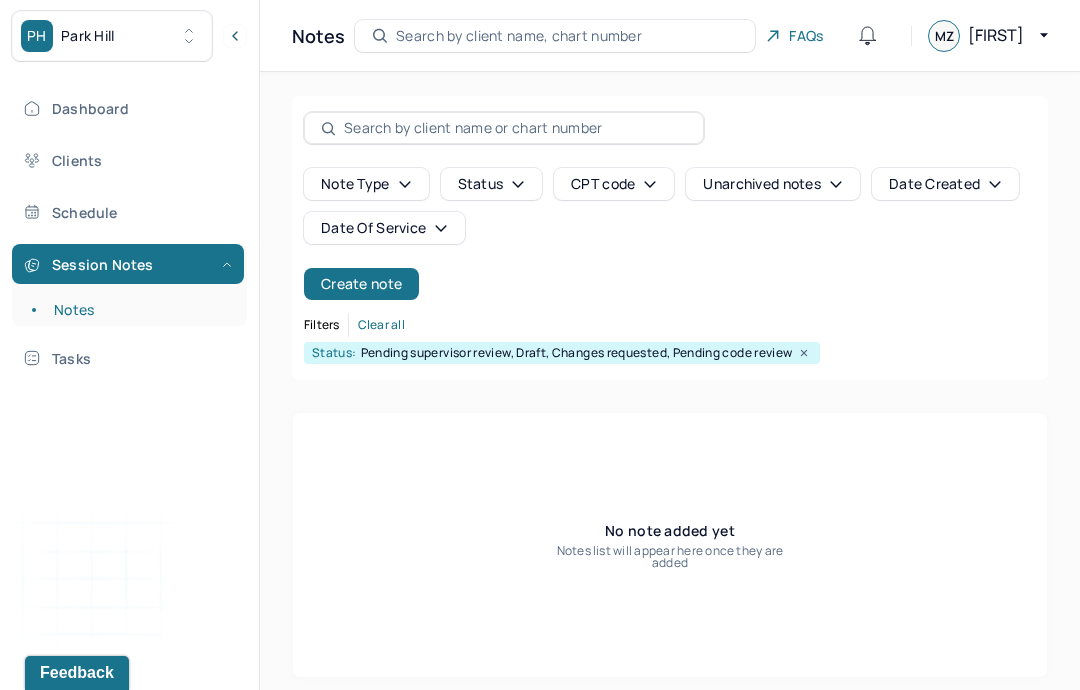 click on "Create note" at bounding box center [361, 284] 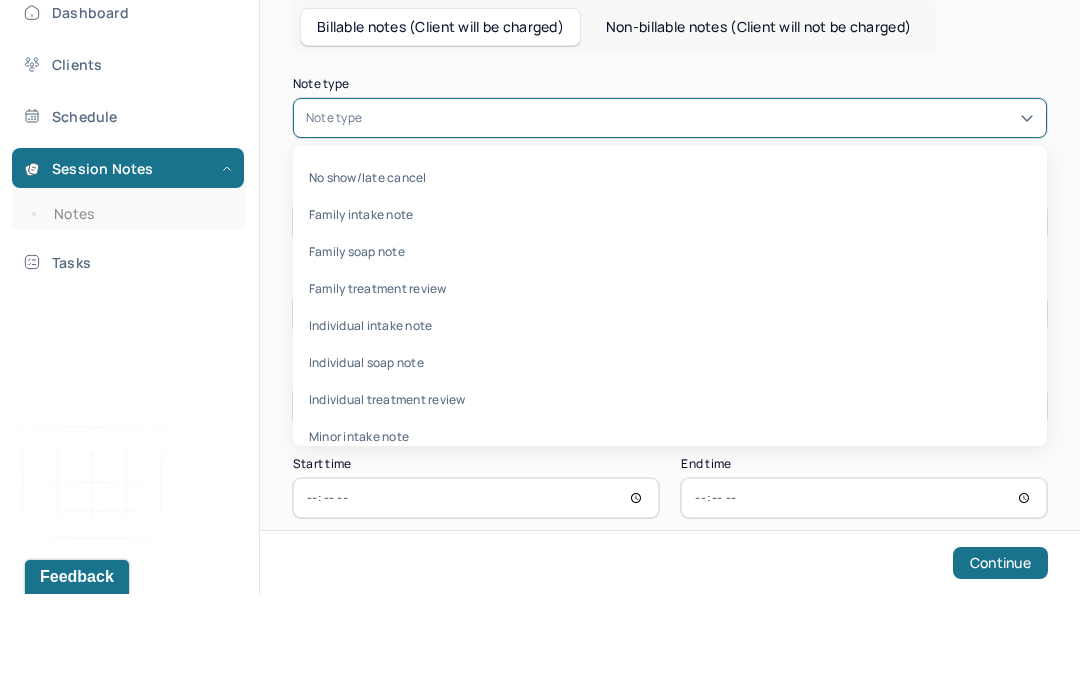scroll, scrollTop: 80, scrollLeft: 0, axis: vertical 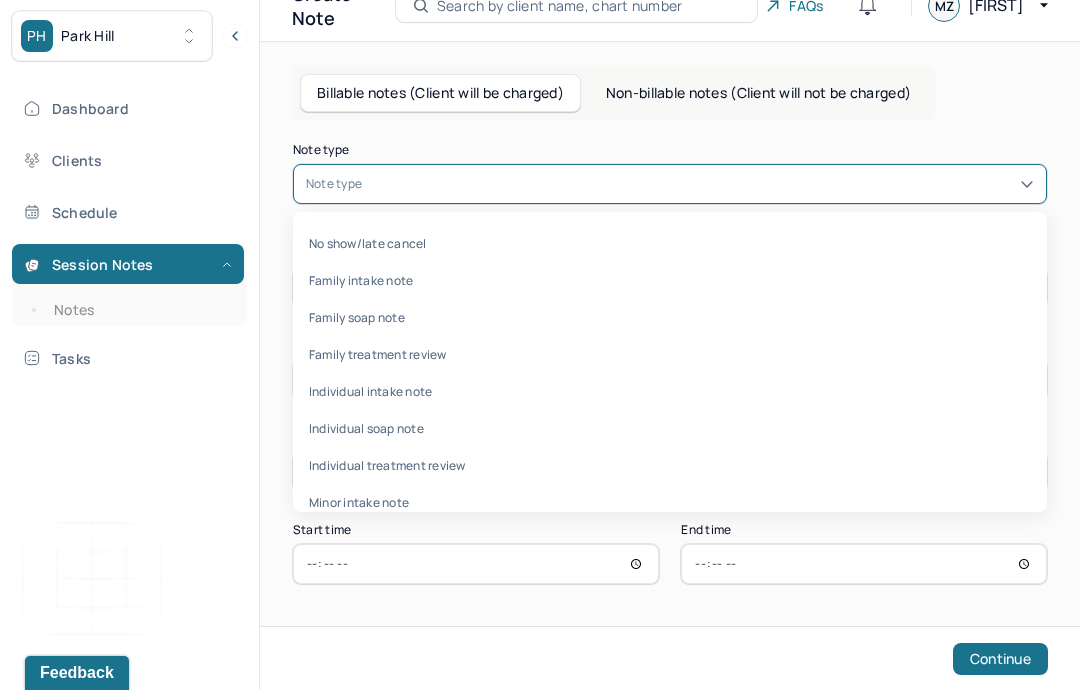 click on "Individual soap note" at bounding box center (670, 428) 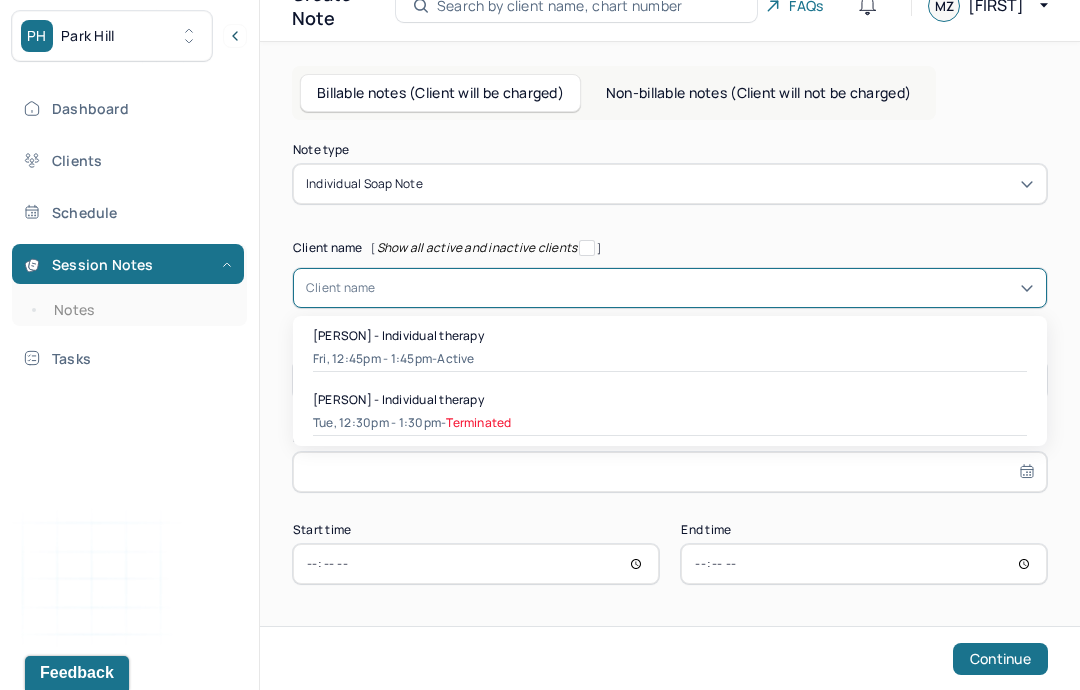 click on "Fri, 12:45pm - 1:45pm  -  active" at bounding box center [670, 359] 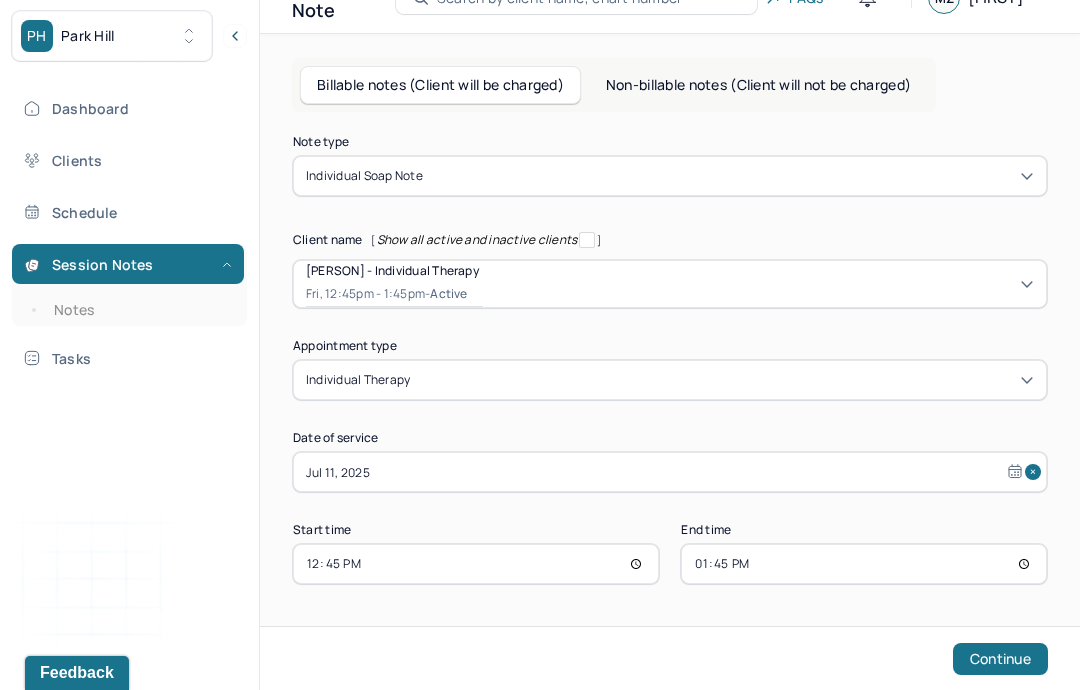 click on "Continue" at bounding box center (1000, 659) 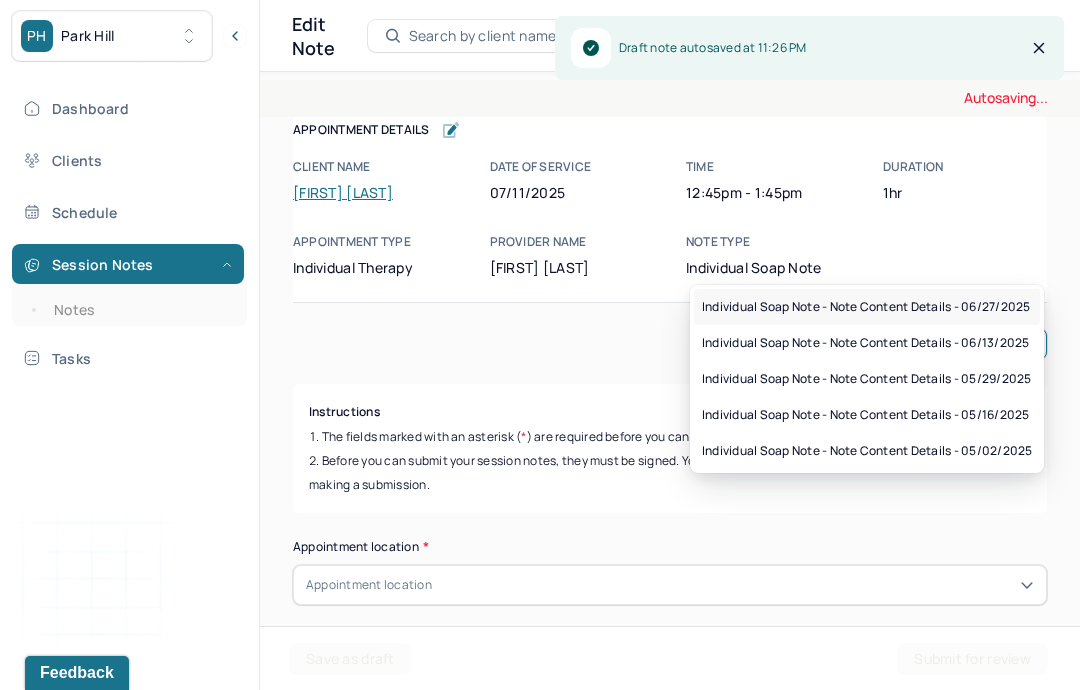 click on "Individual soap note   - Note content Details -   06/27/2025" at bounding box center [866, 307] 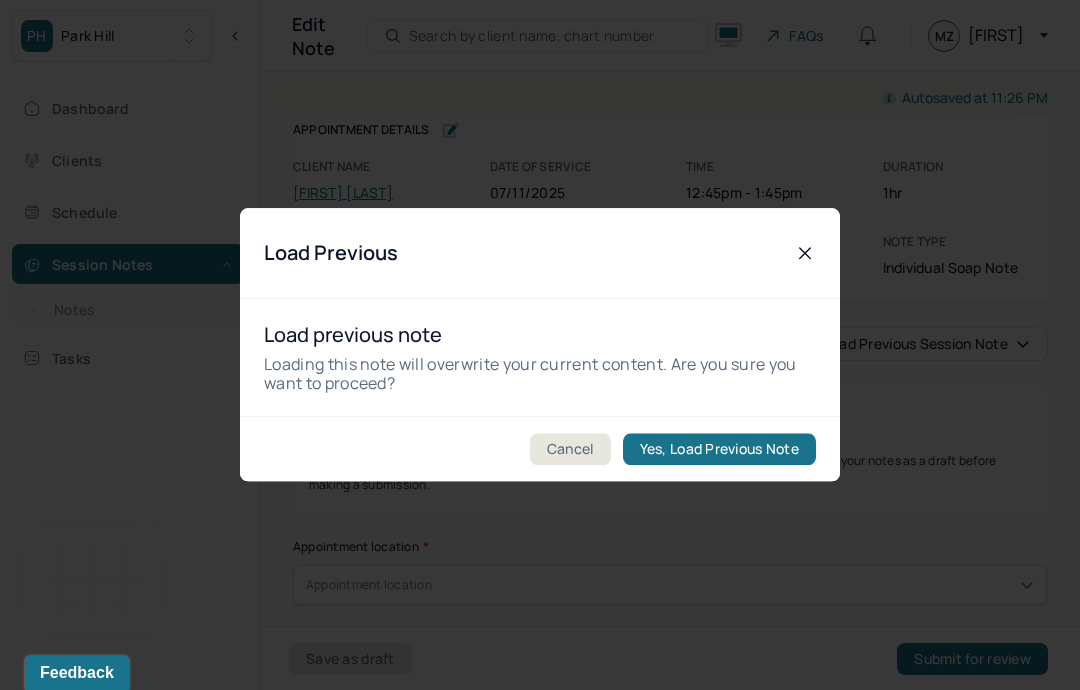 click on "Yes, Load Previous Note" at bounding box center [719, 450] 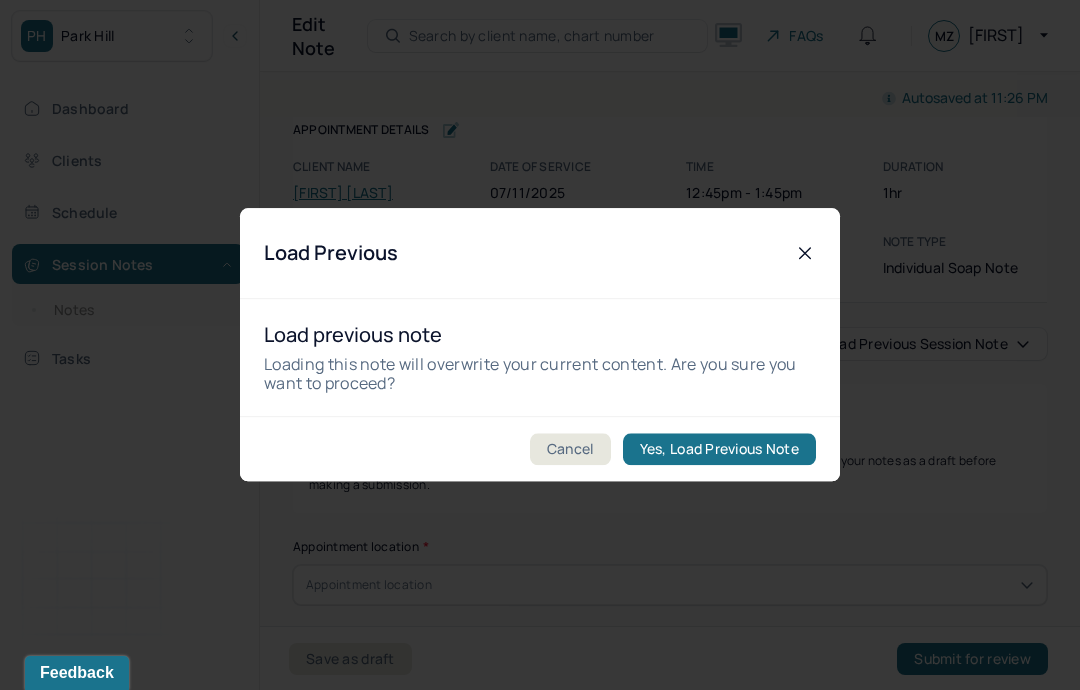 type on "Main focus of the session - Client discussed recent news about her sister’s health. Client practiced naming and expressing her feelings." 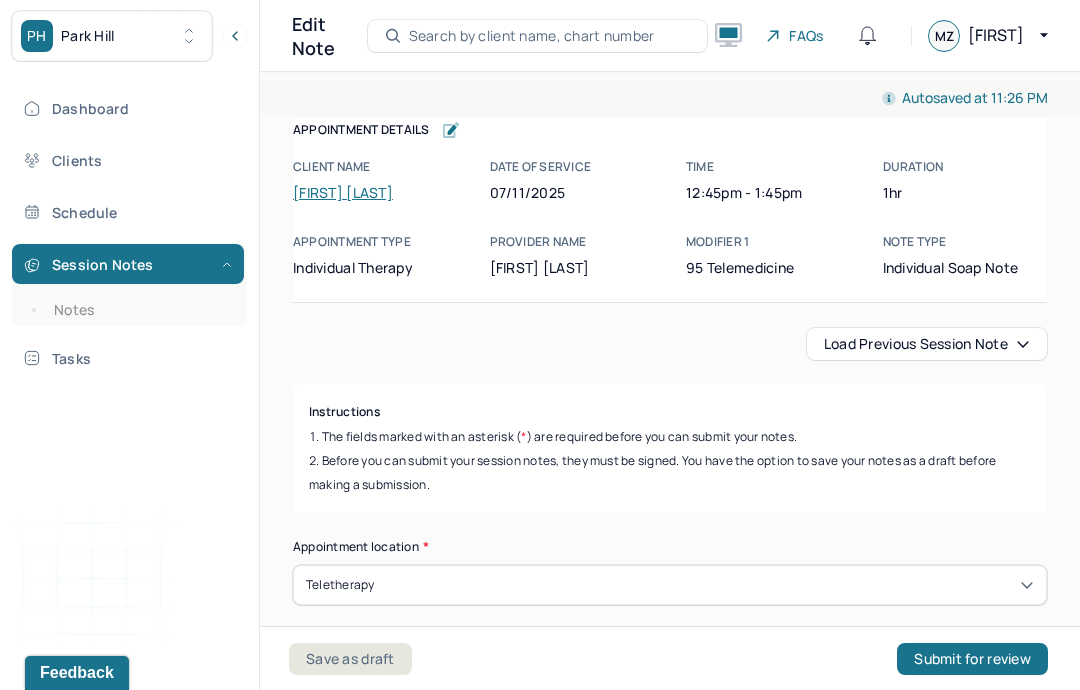 click on "Save as draft" at bounding box center (350, 659) 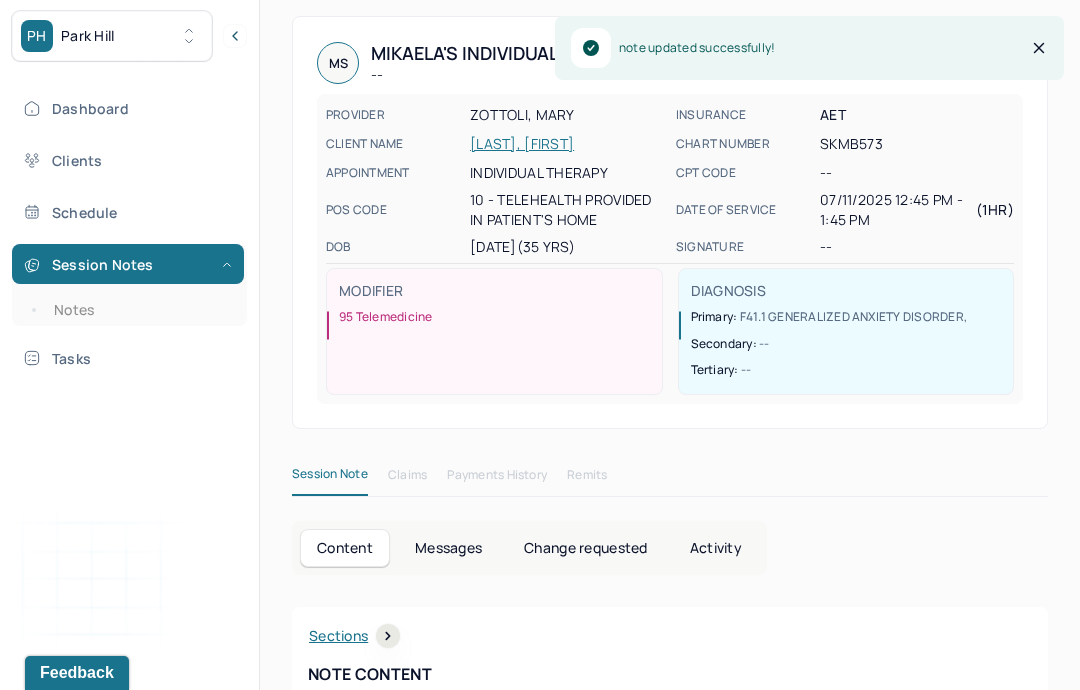 click on "Dashboard" at bounding box center [128, 108] 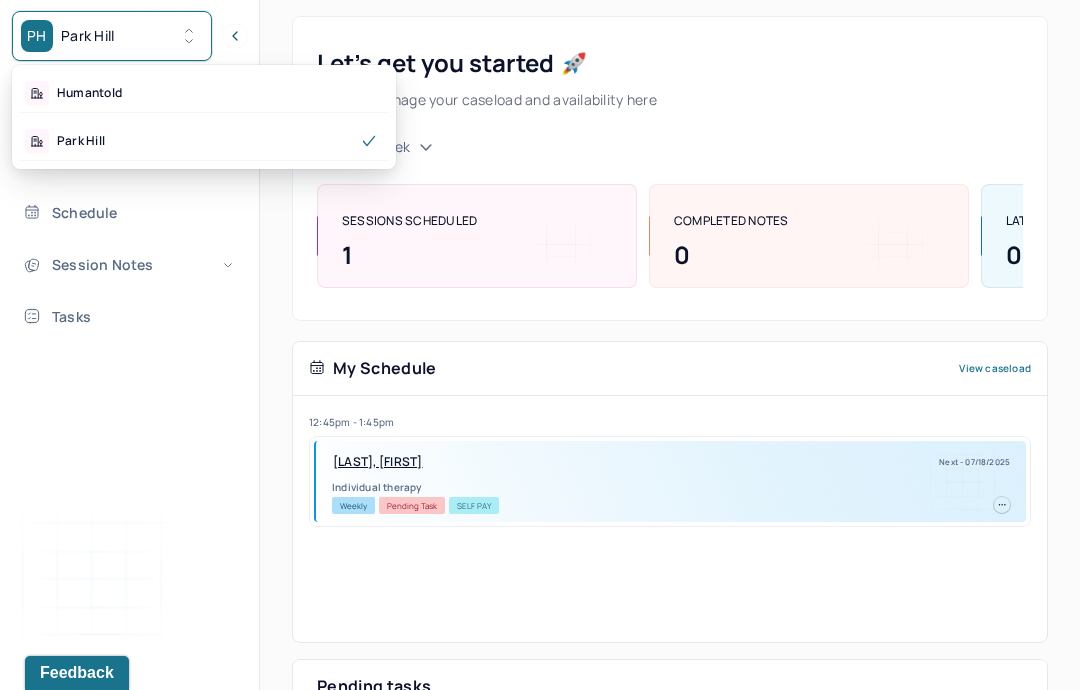 click on "Humantold" at bounding box center (204, 93) 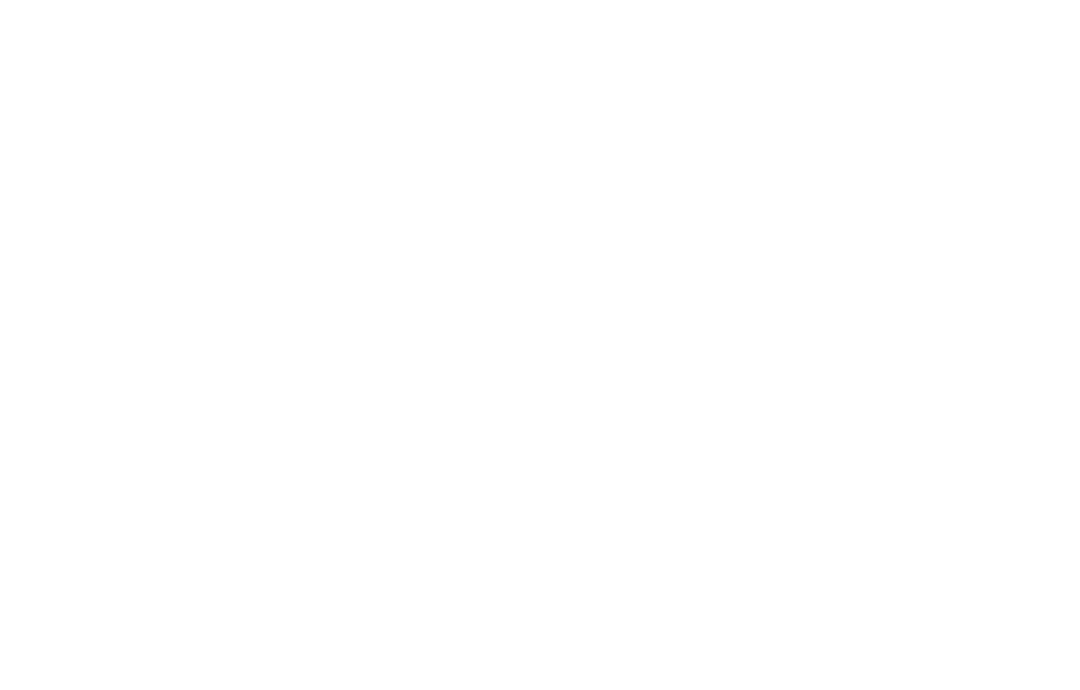 scroll, scrollTop: 0, scrollLeft: 0, axis: both 